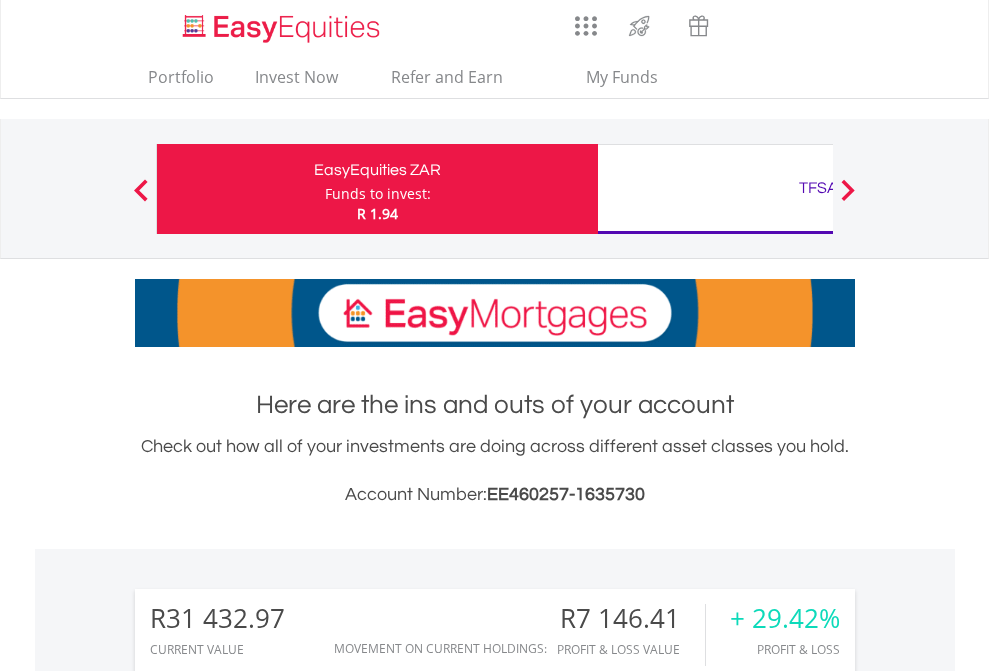 scroll, scrollTop: 0, scrollLeft: 0, axis: both 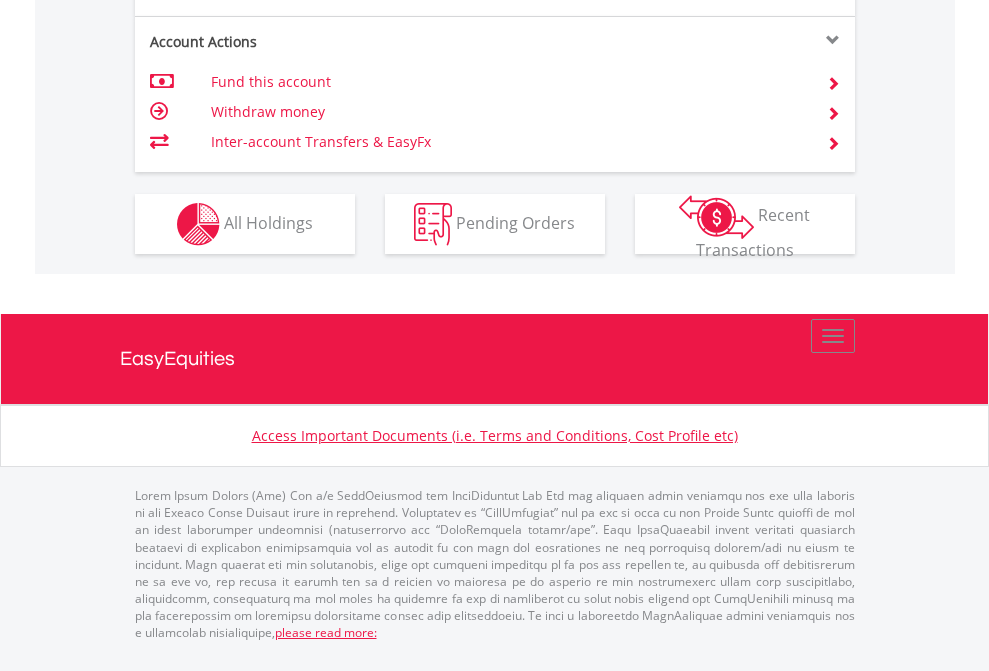 click on "Investment types" at bounding box center [706, -337] 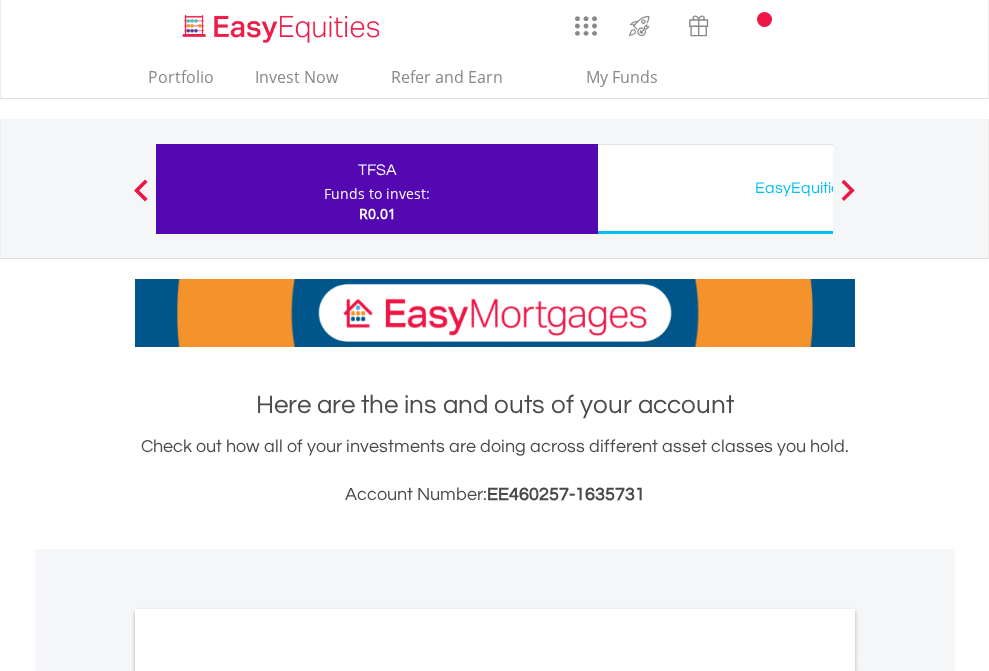 scroll, scrollTop: 0, scrollLeft: 0, axis: both 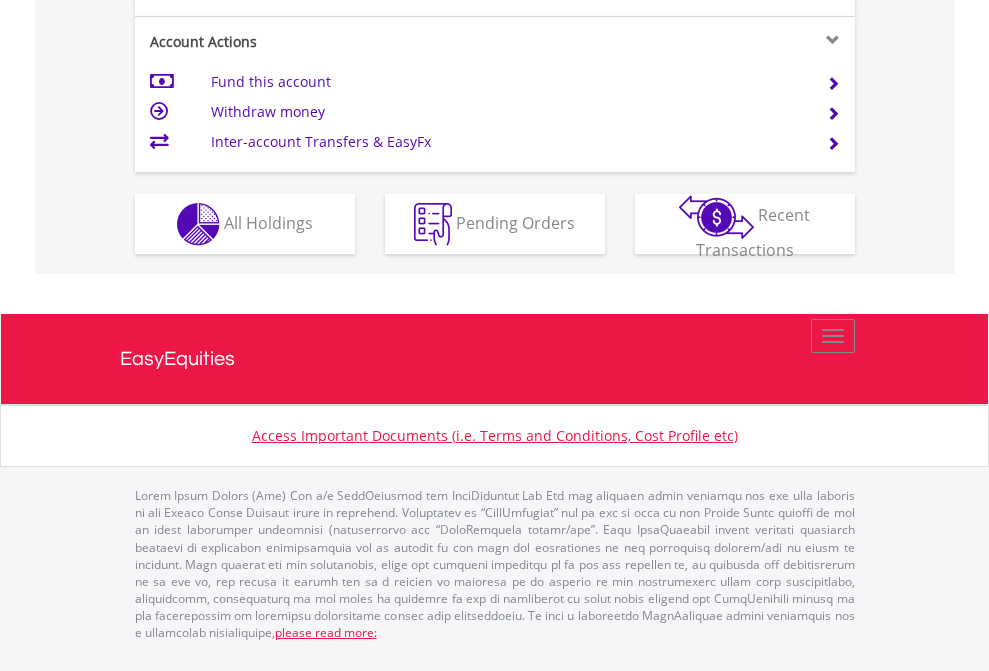 click on "Investment types" at bounding box center [706, -337] 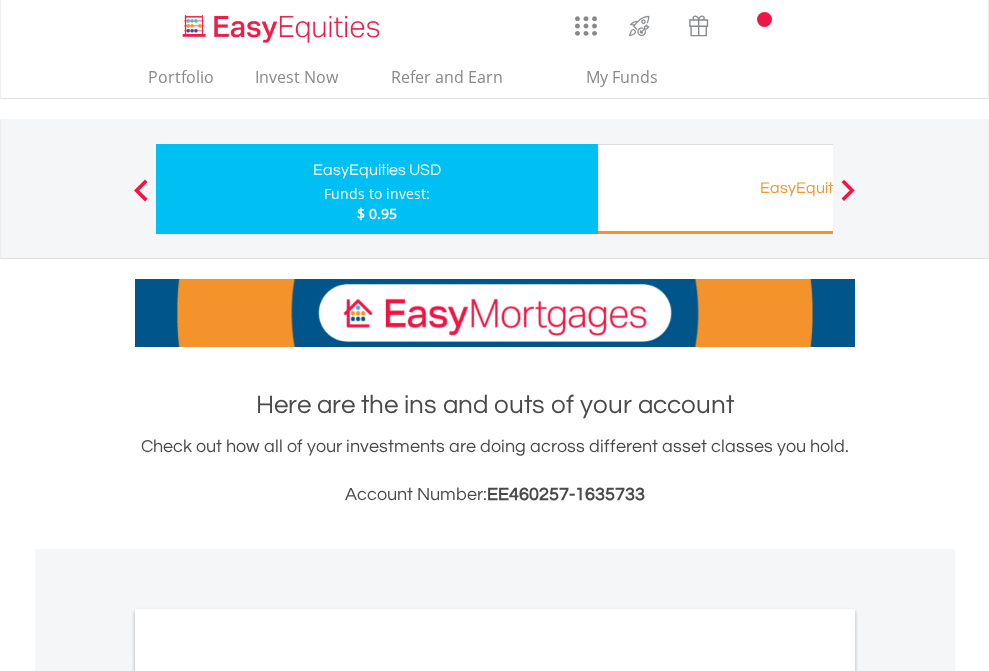 scroll, scrollTop: 0, scrollLeft: 0, axis: both 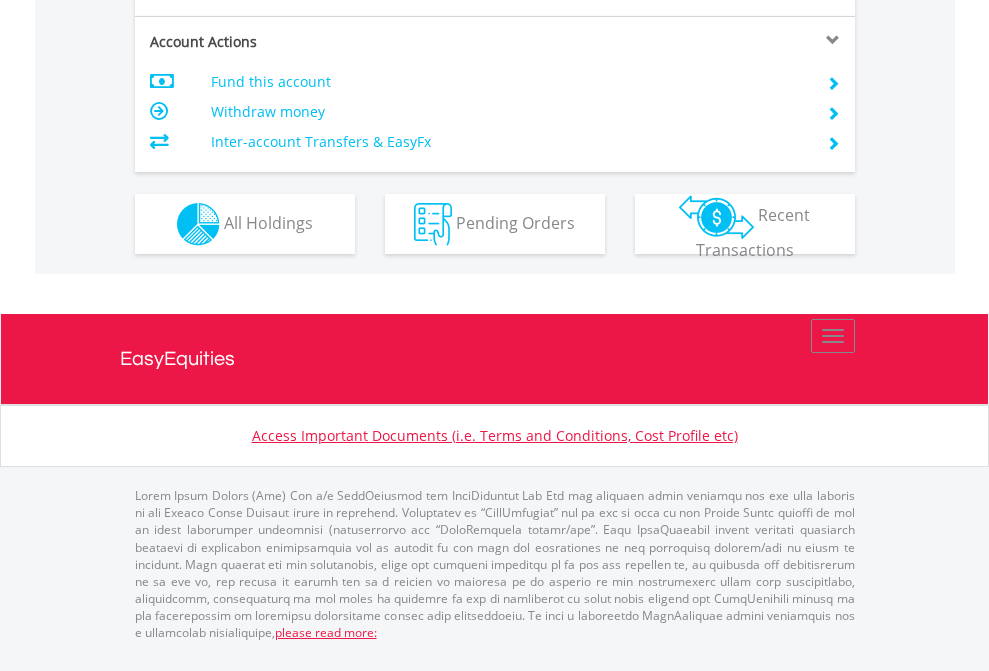 click on "Investment types" at bounding box center (706, -337) 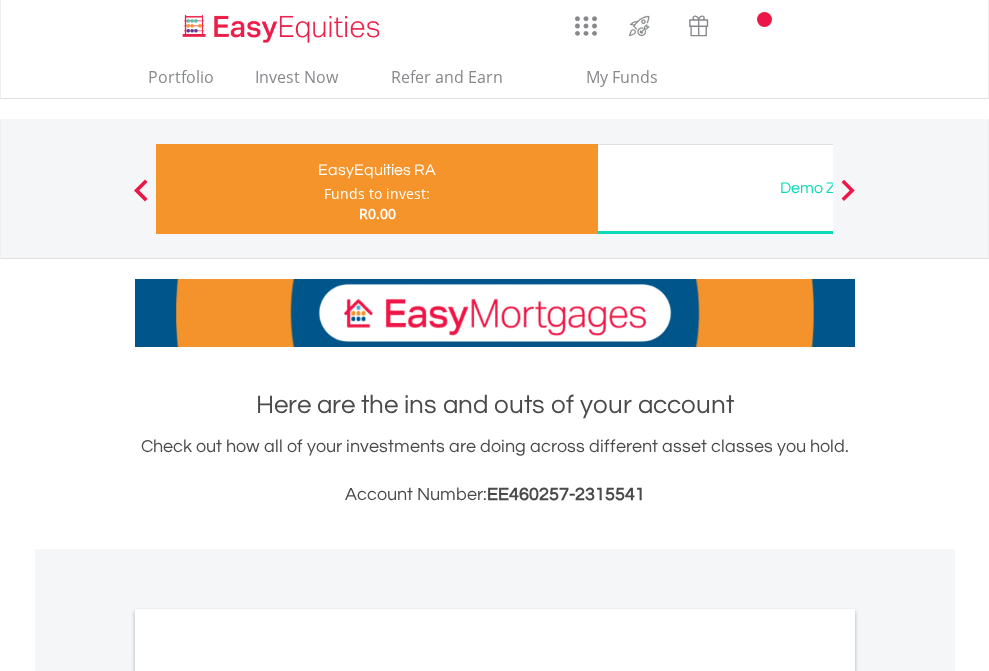 scroll, scrollTop: 0, scrollLeft: 0, axis: both 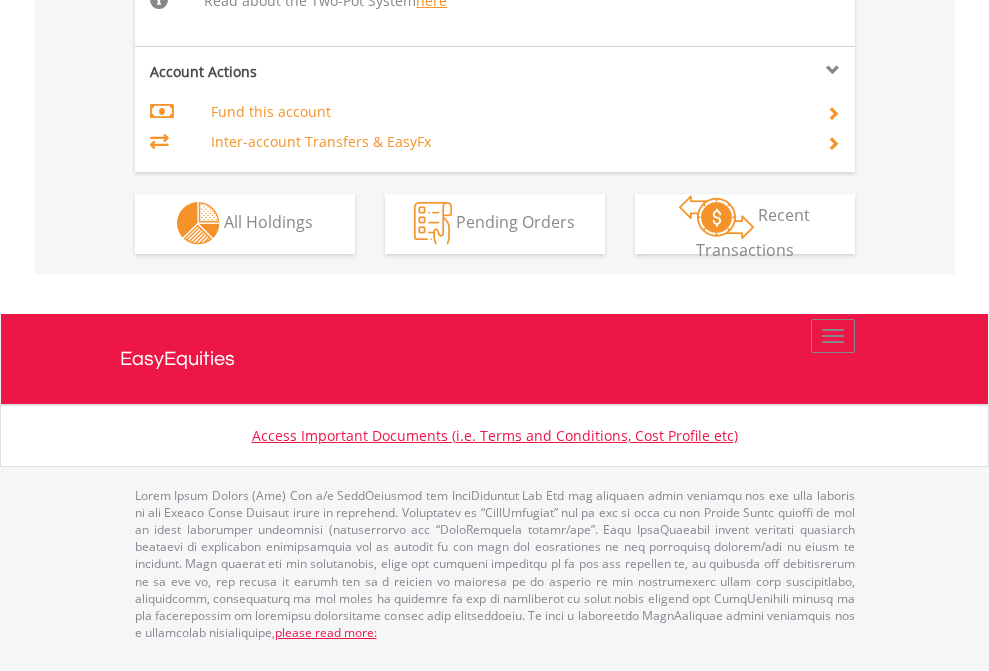 click on "Investment types" at bounding box center (706, -534) 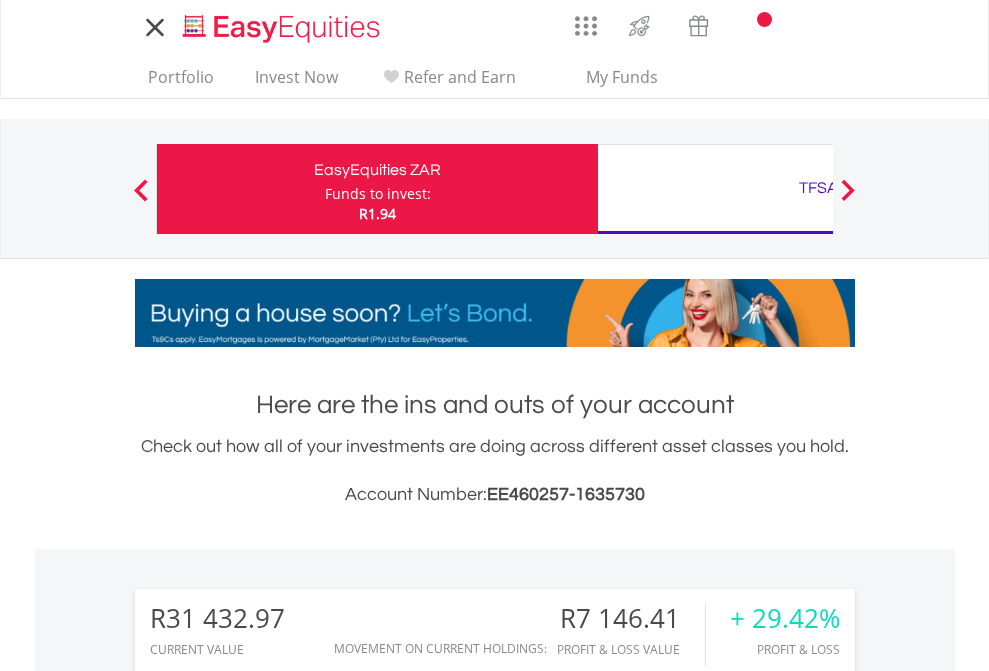 scroll, scrollTop: 1573, scrollLeft: 0, axis: vertical 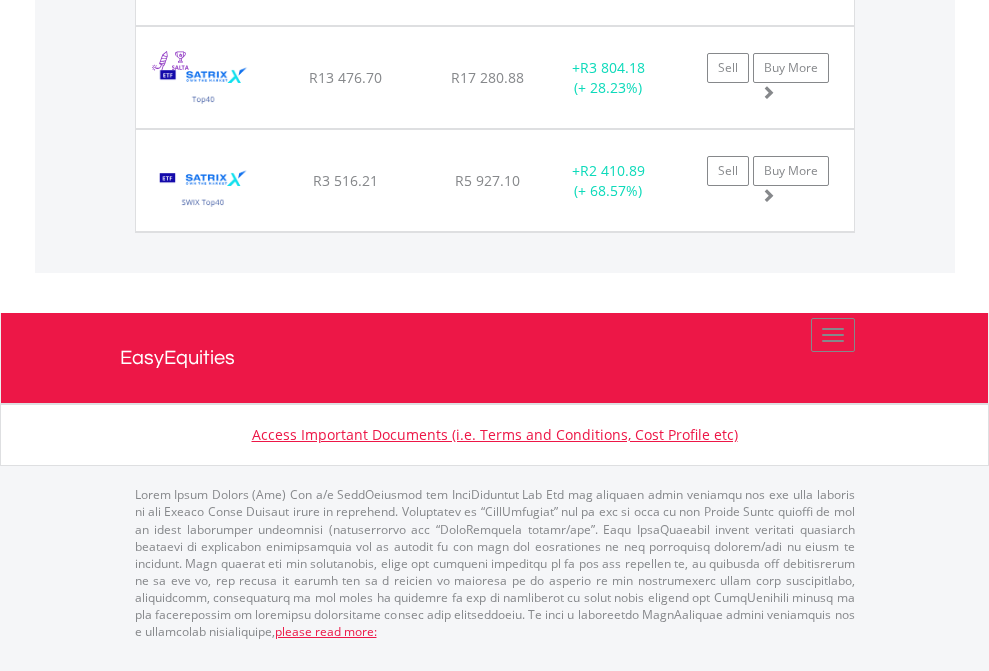 click on "TFSA" at bounding box center (818, -1728) 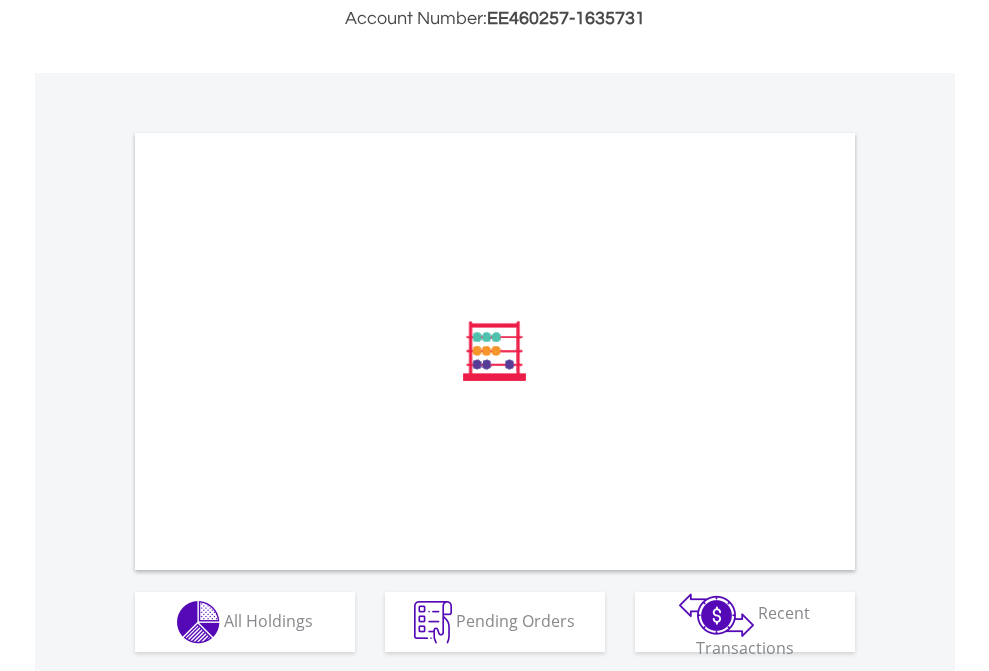 click on "All Holdings" at bounding box center (268, 620) 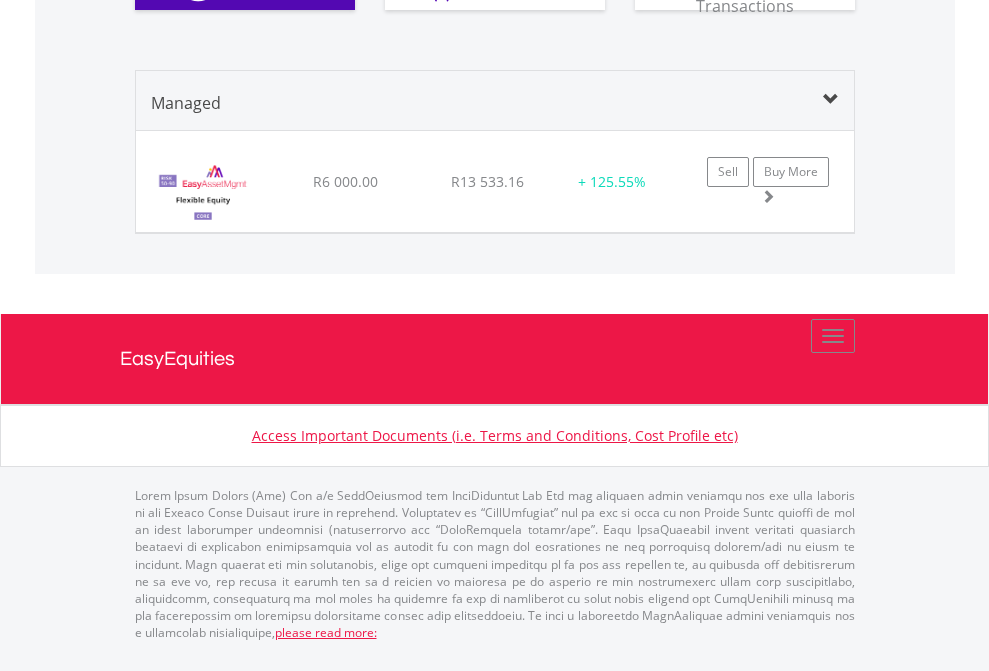 click on "EasyEquities USD" at bounding box center (818, -930) 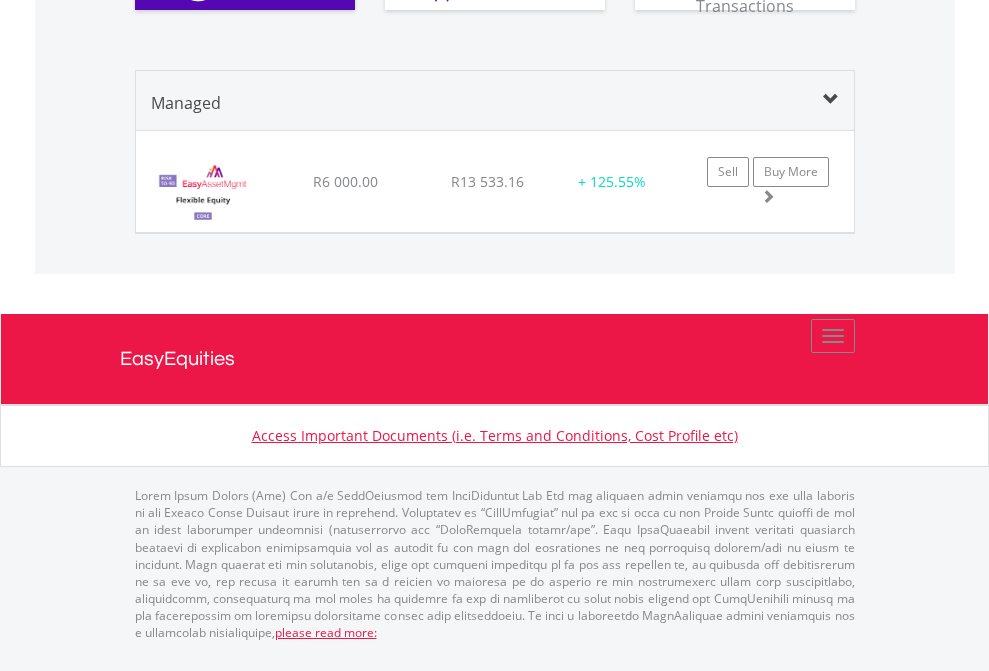 scroll, scrollTop: 144, scrollLeft: 0, axis: vertical 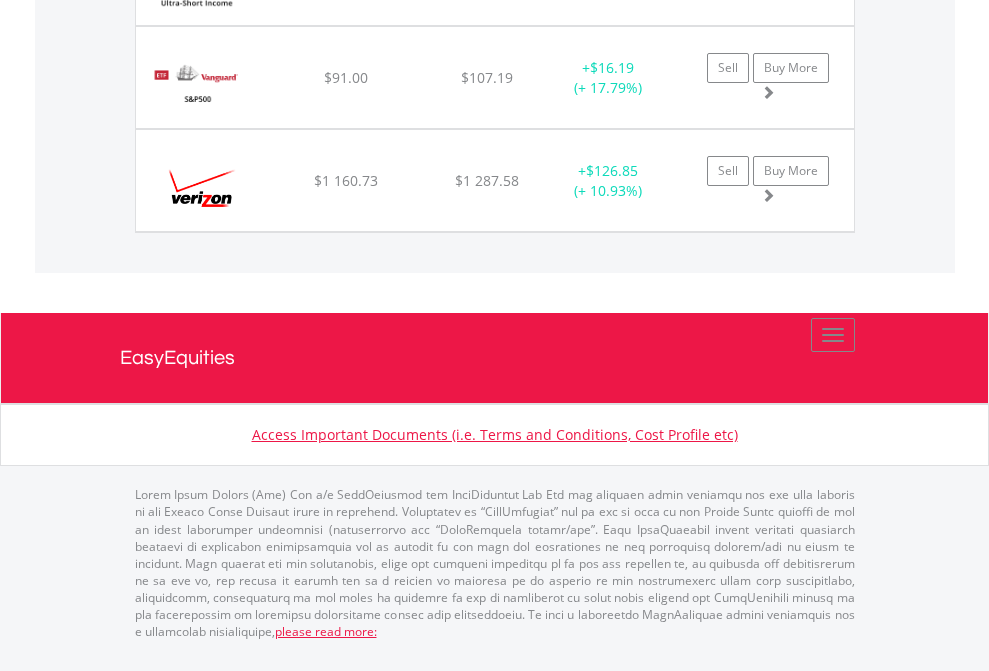 click on "EasyEquities RA" at bounding box center [818, -1585] 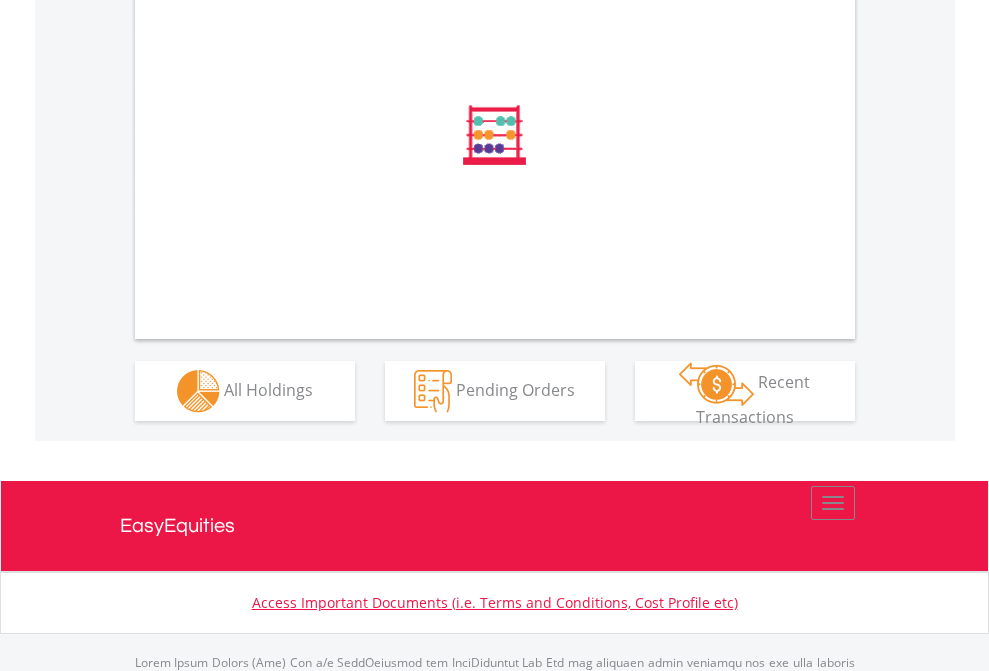 click on "All Holdings" at bounding box center (268, 389) 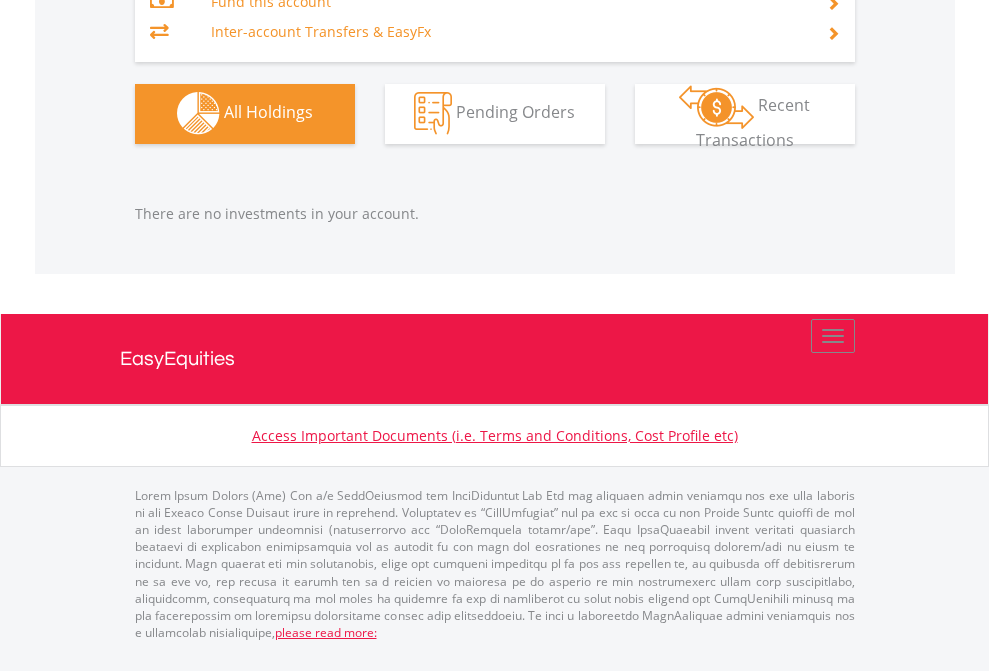 scroll, scrollTop: 2040, scrollLeft: 0, axis: vertical 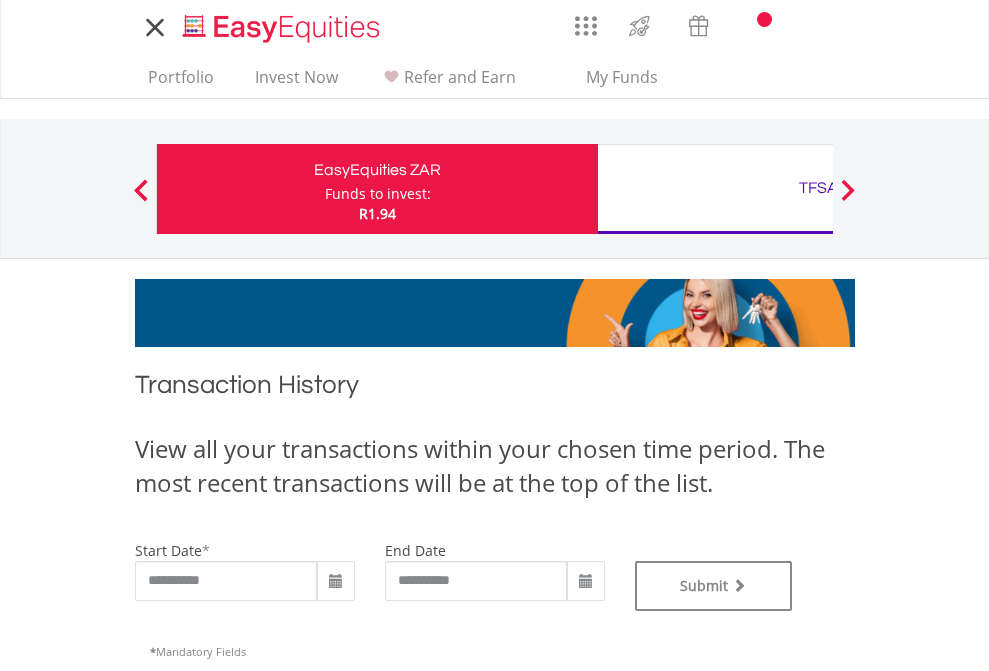 type on "**********" 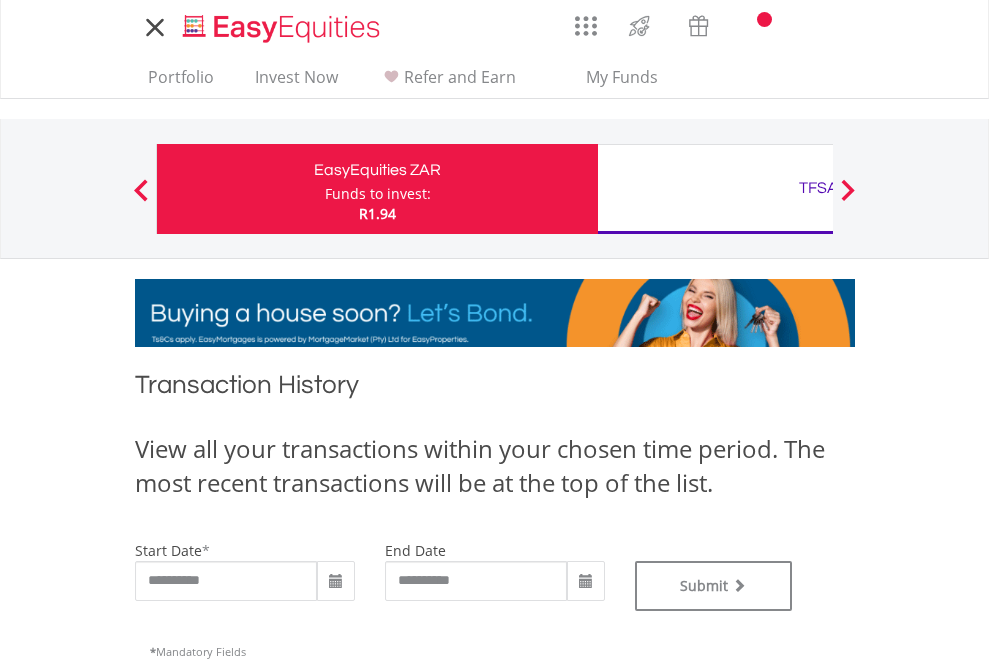 type on "**********" 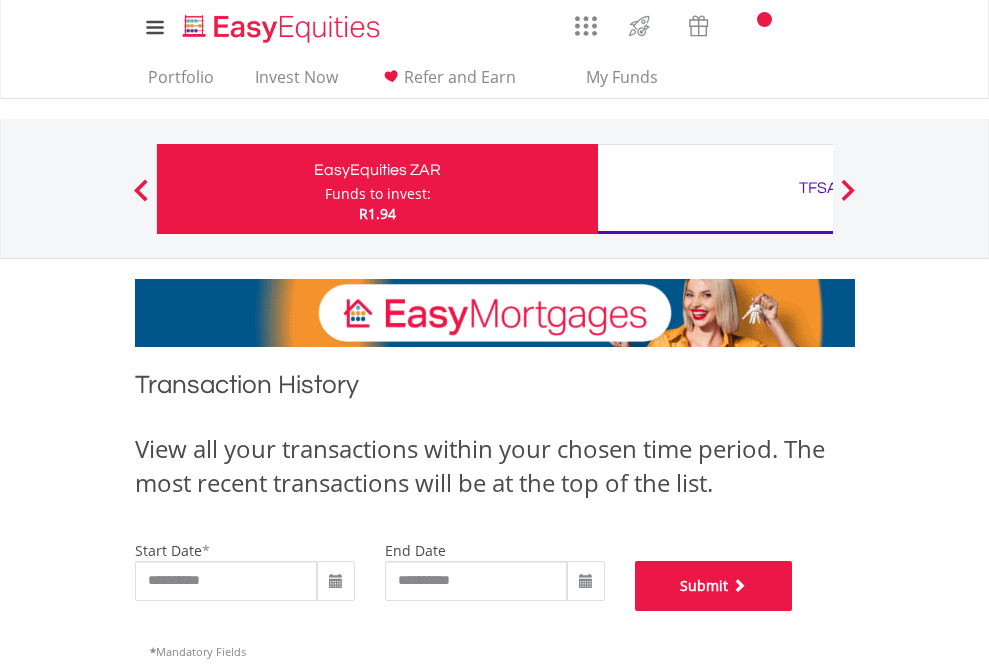 click on "Submit" at bounding box center [714, 586] 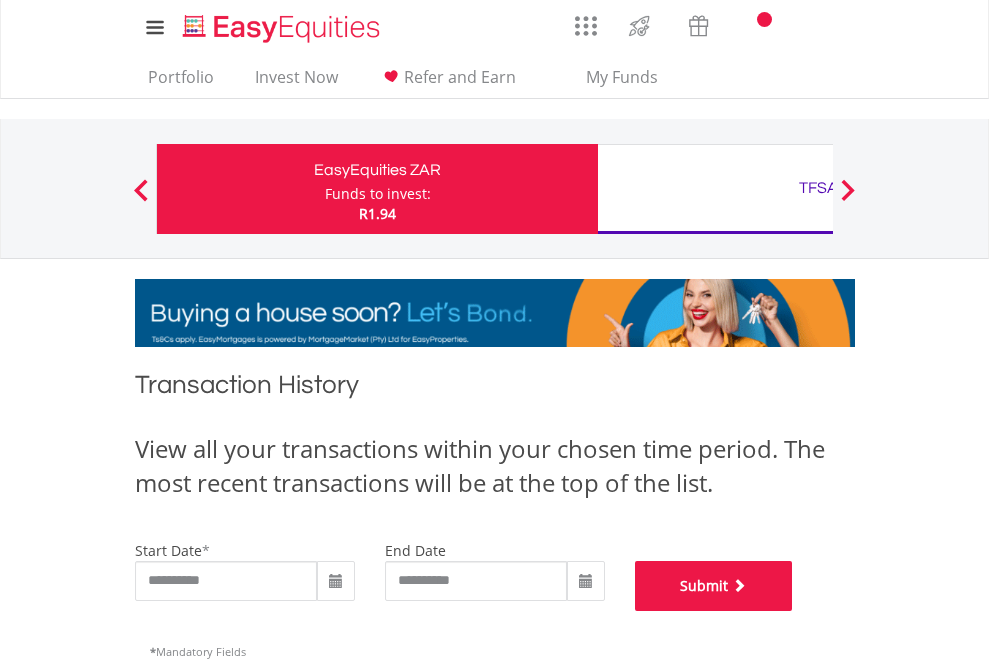 scroll, scrollTop: 811, scrollLeft: 0, axis: vertical 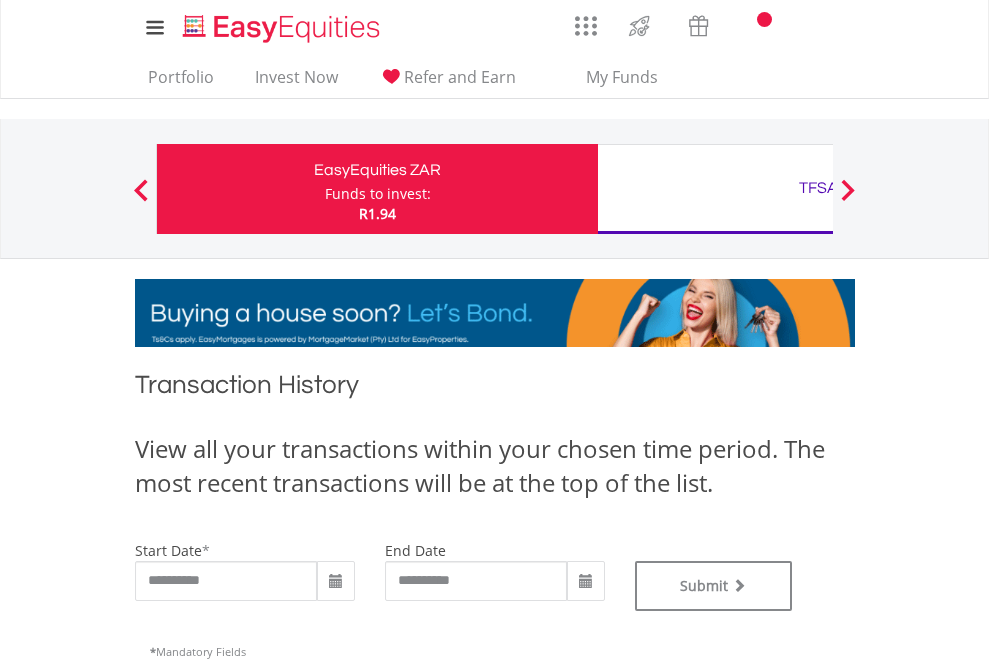 click on "TFSA" at bounding box center (818, 188) 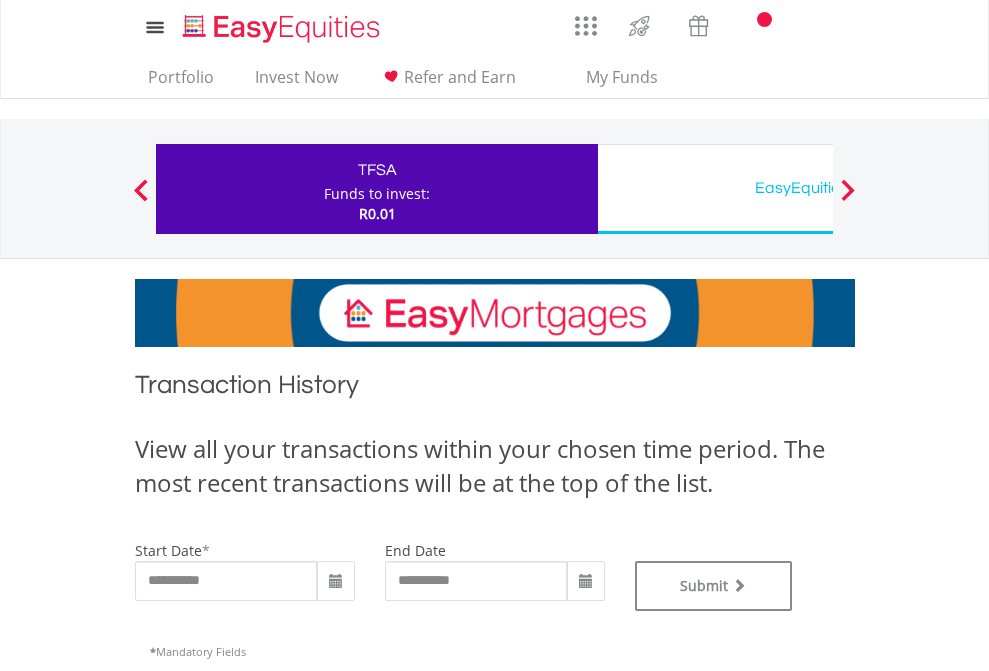scroll, scrollTop: 0, scrollLeft: 0, axis: both 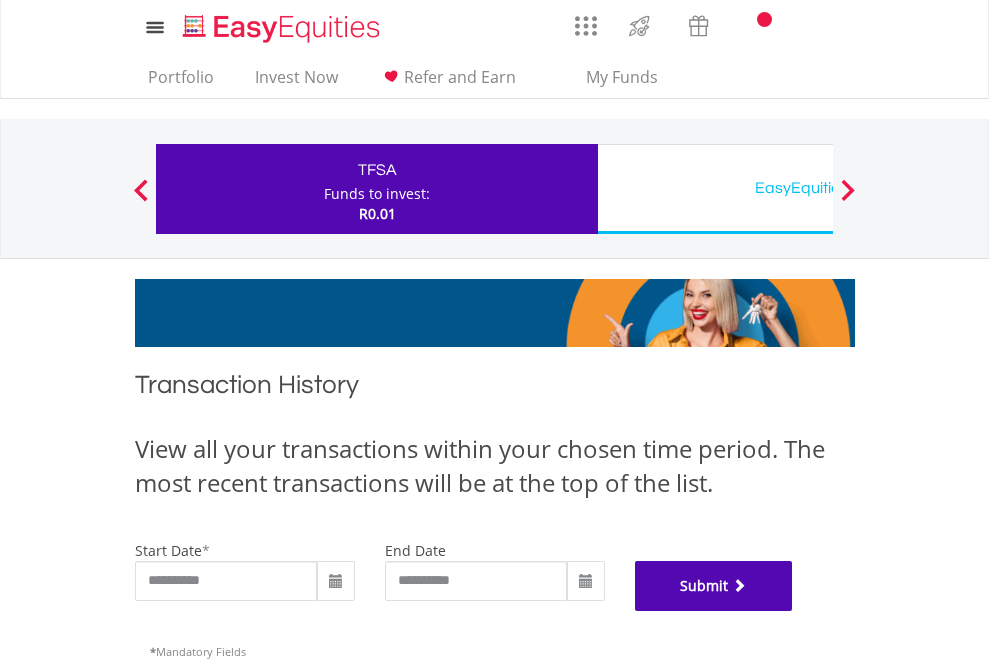 click on "Submit" at bounding box center (714, 586) 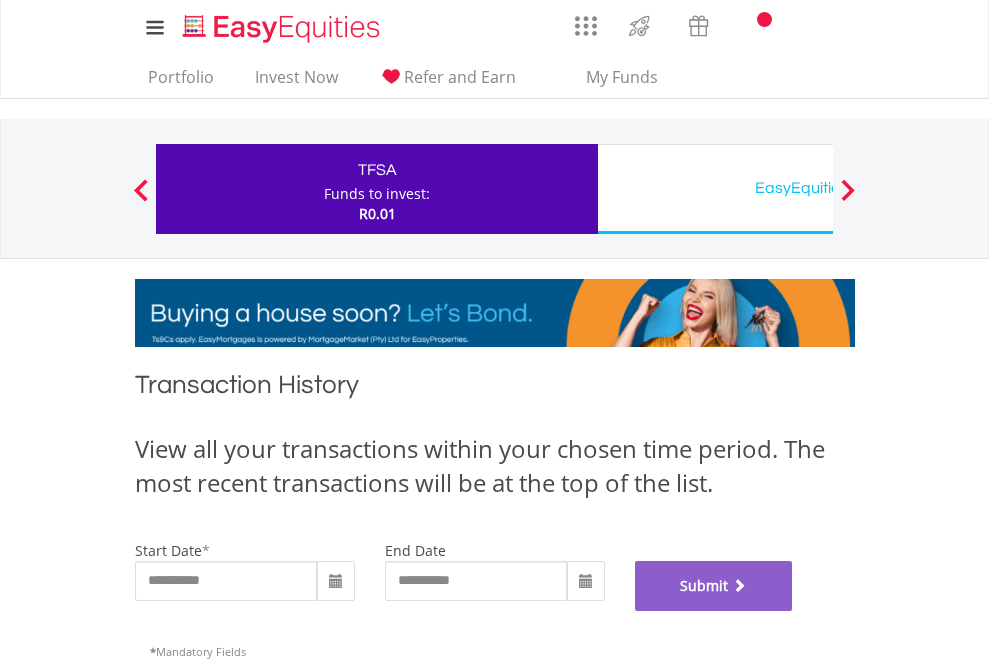 scroll, scrollTop: 811, scrollLeft: 0, axis: vertical 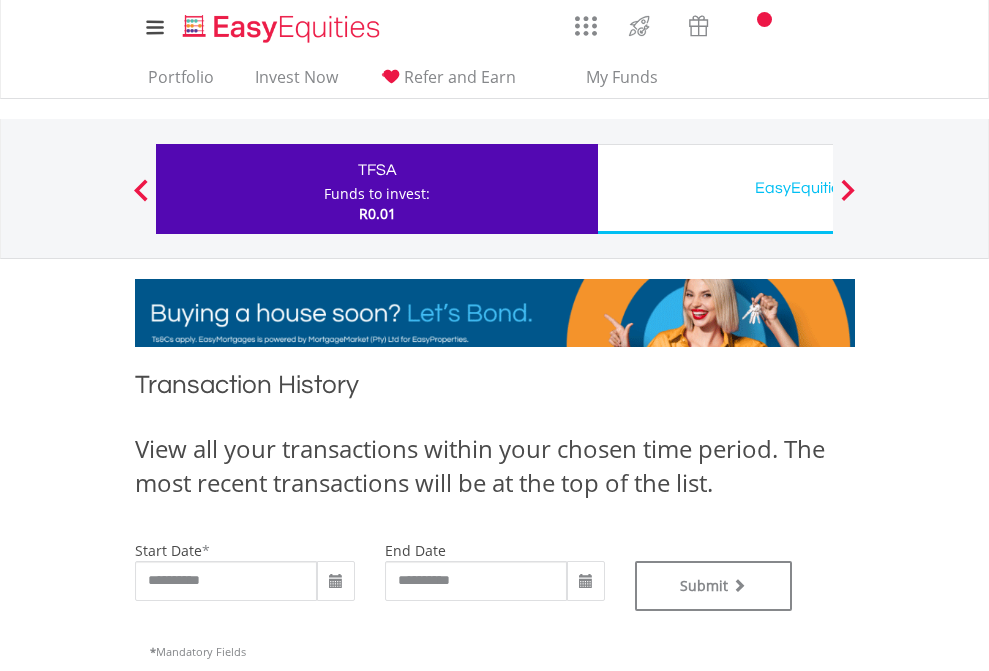 click on "EasyEquities USD" at bounding box center (818, 188) 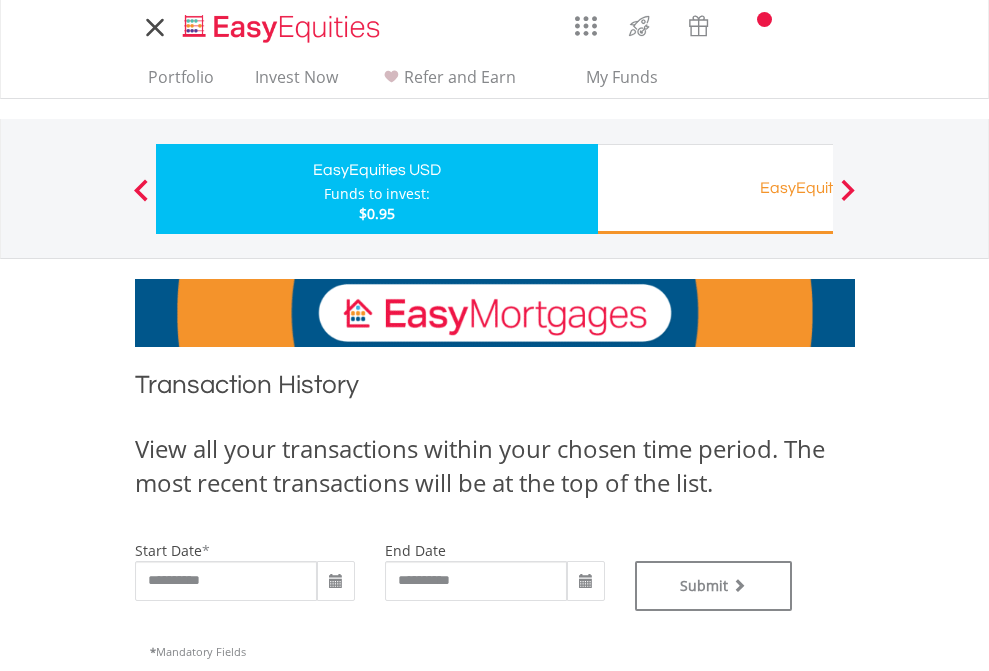scroll, scrollTop: 0, scrollLeft: 0, axis: both 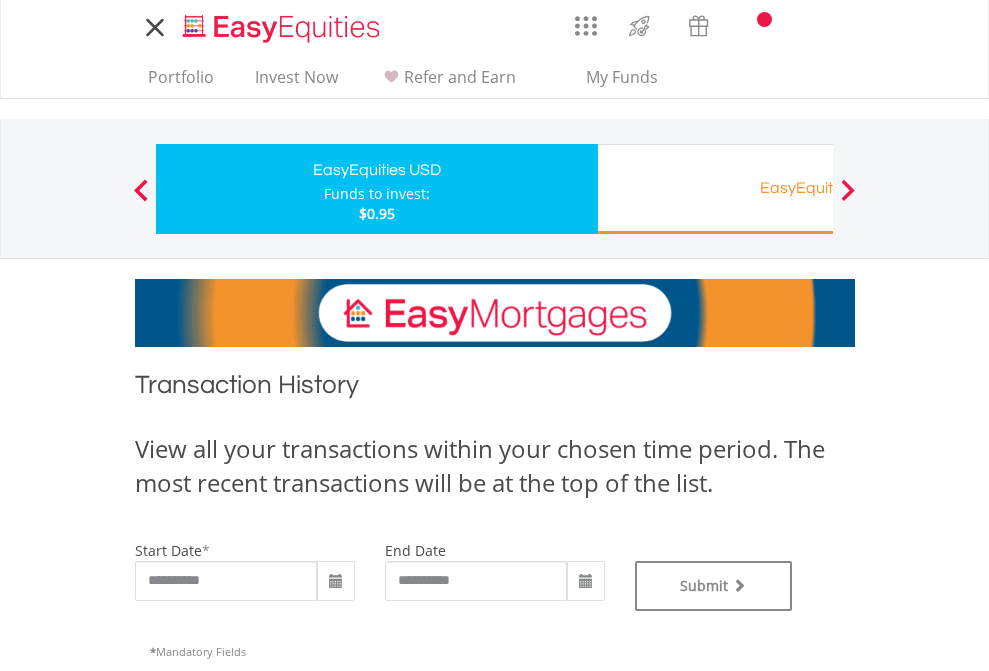 type on "**********" 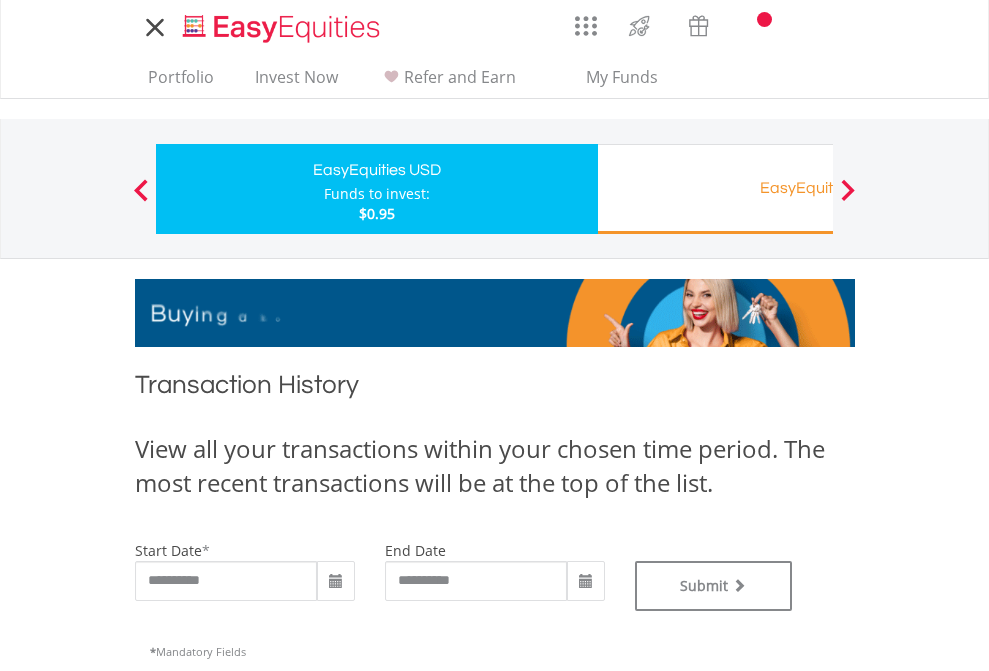 type on "**********" 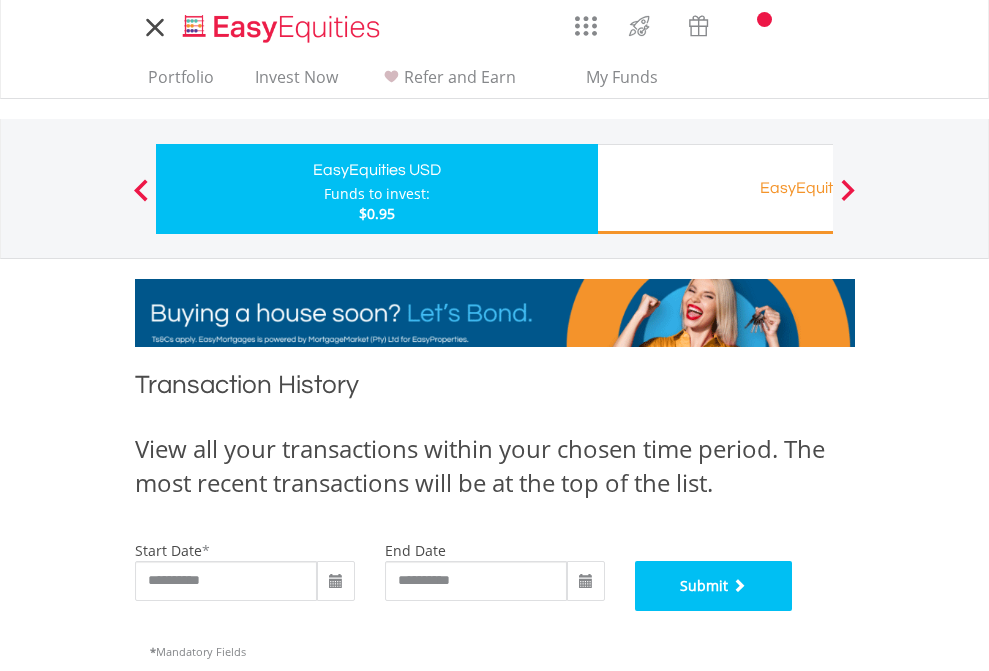 click on "Submit" at bounding box center [714, 586] 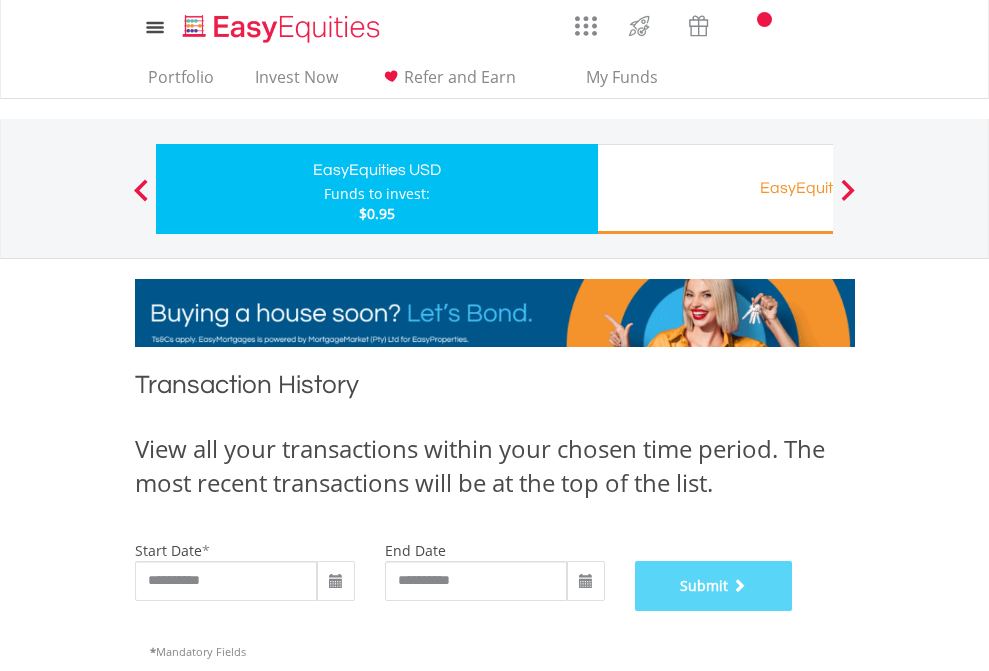 scroll, scrollTop: 811, scrollLeft: 0, axis: vertical 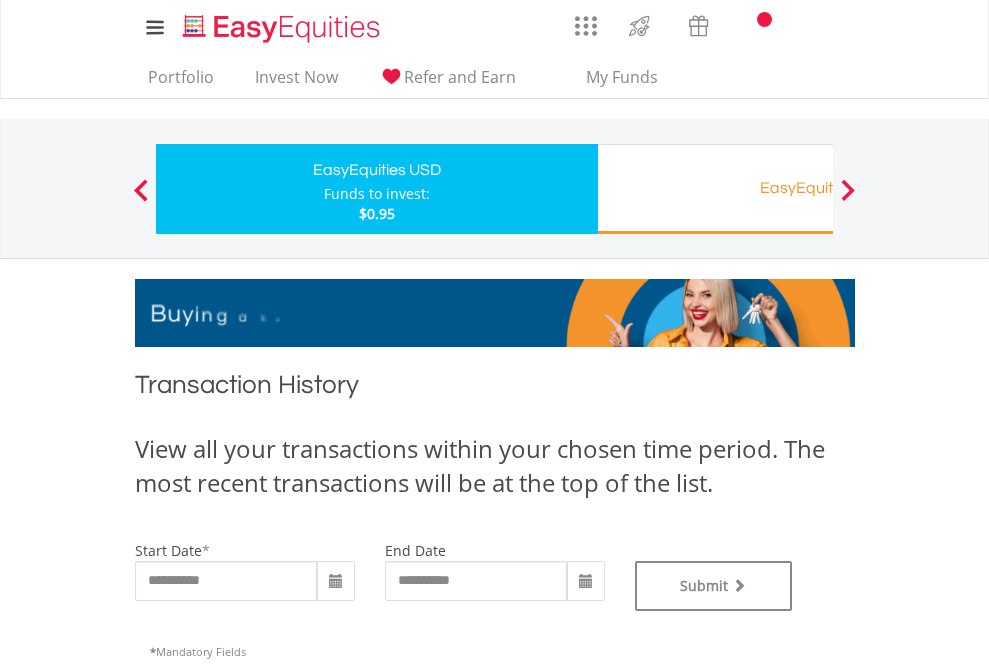 click on "EasyEquities RA" at bounding box center [818, 188] 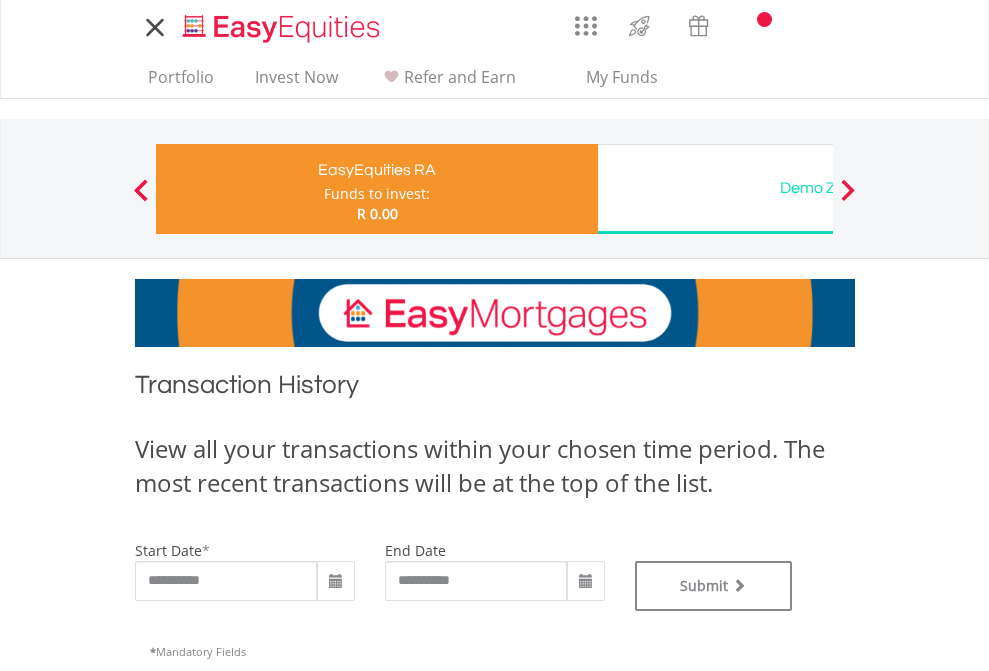 scroll, scrollTop: 0, scrollLeft: 0, axis: both 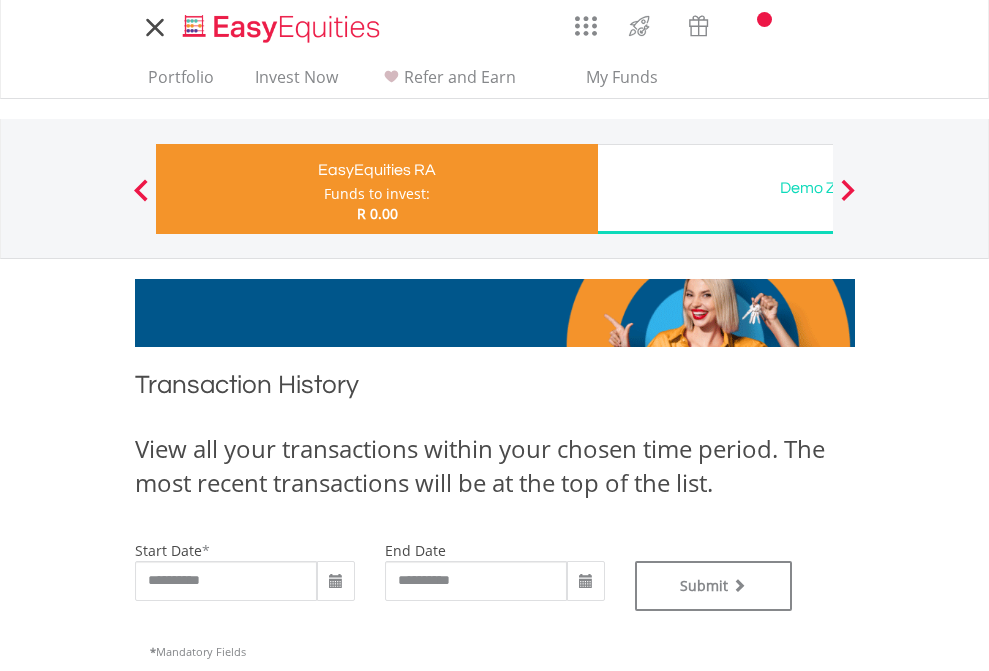 type on "**********" 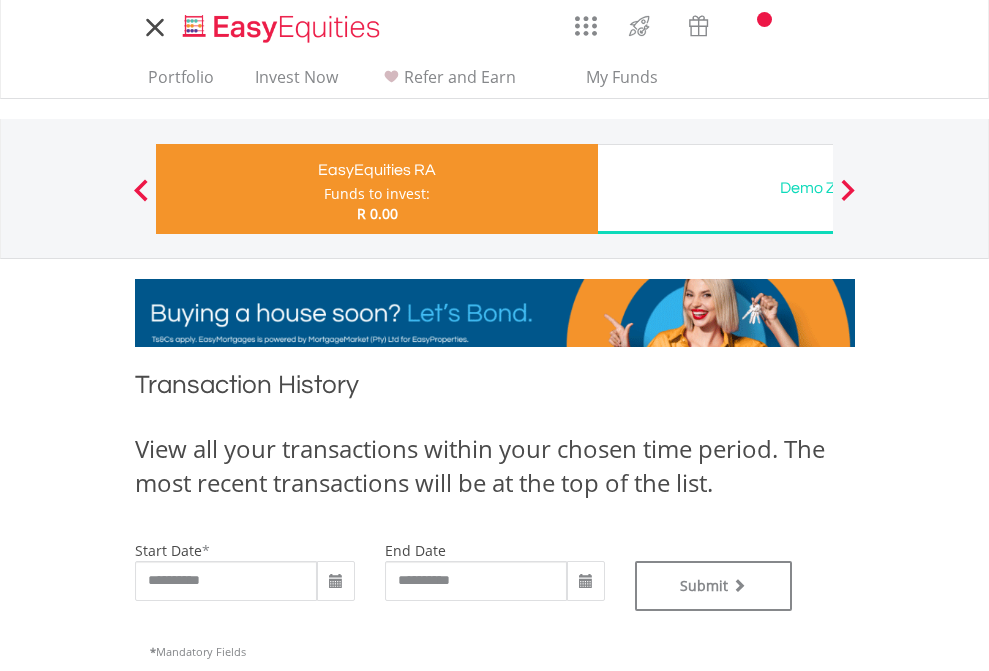 type on "**********" 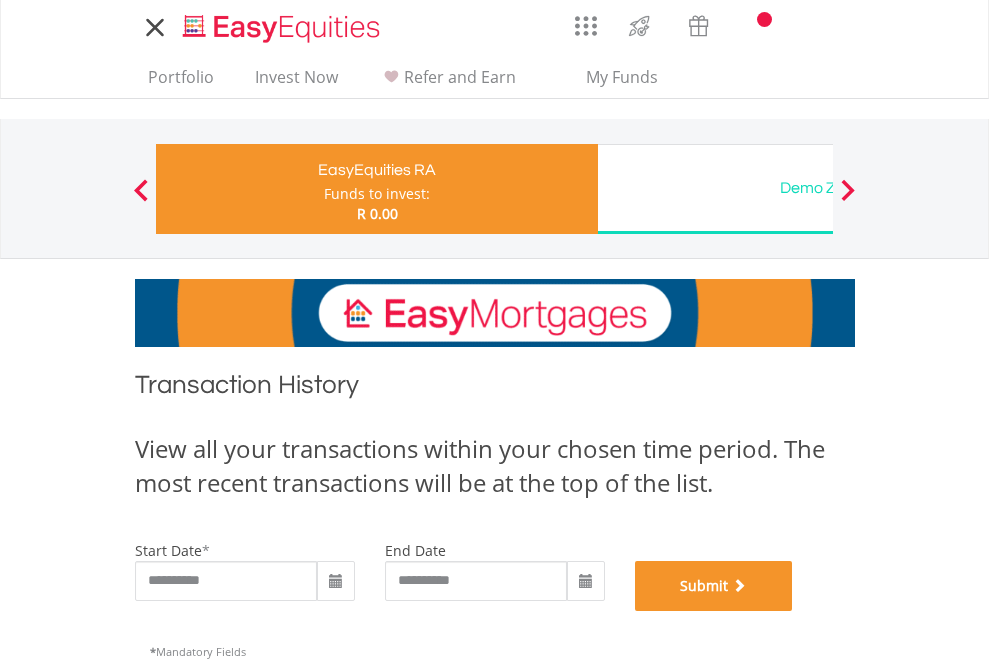 click on "Submit" at bounding box center (714, 586) 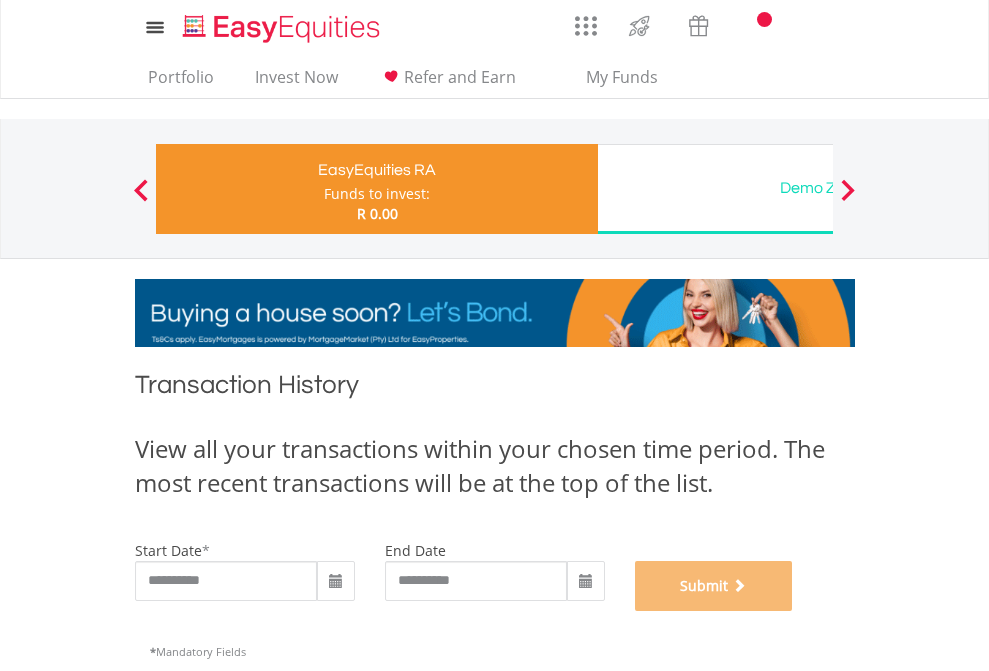 scroll, scrollTop: 811, scrollLeft: 0, axis: vertical 